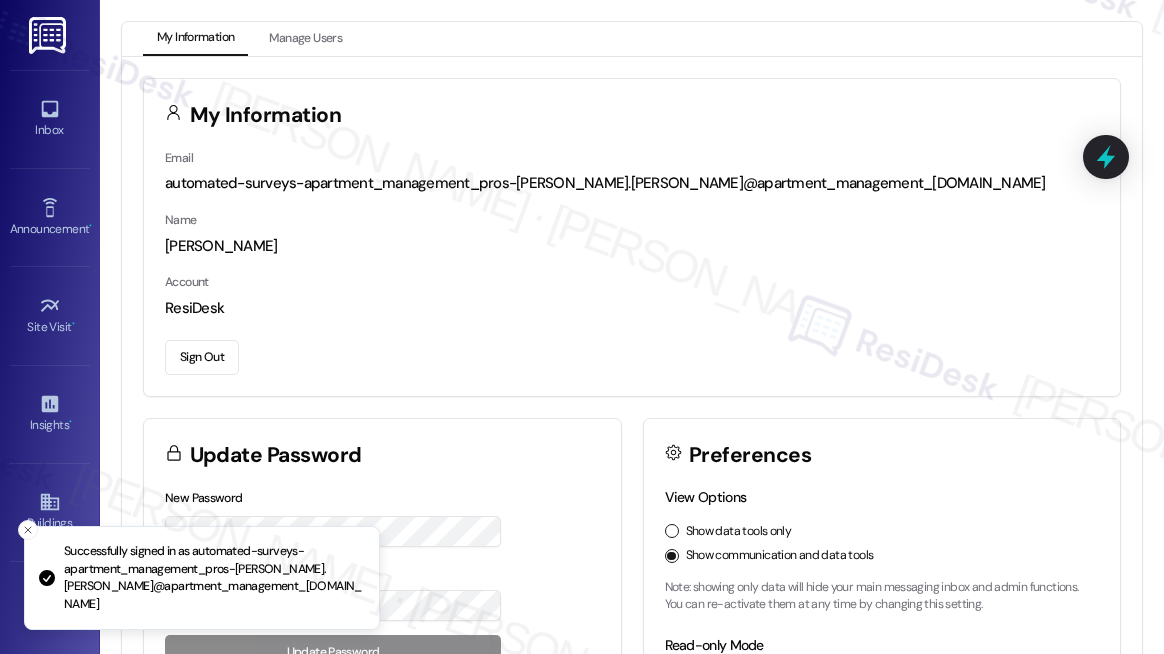 scroll, scrollTop: 0, scrollLeft: 0, axis: both 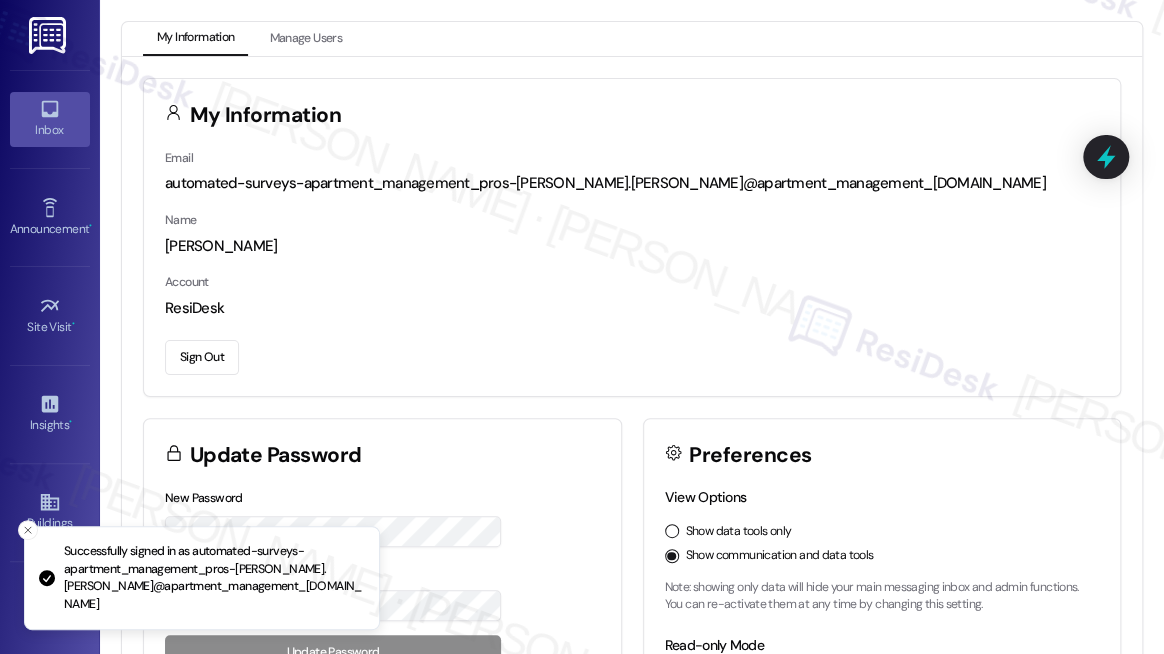 click on "Inbox" at bounding box center (50, 130) 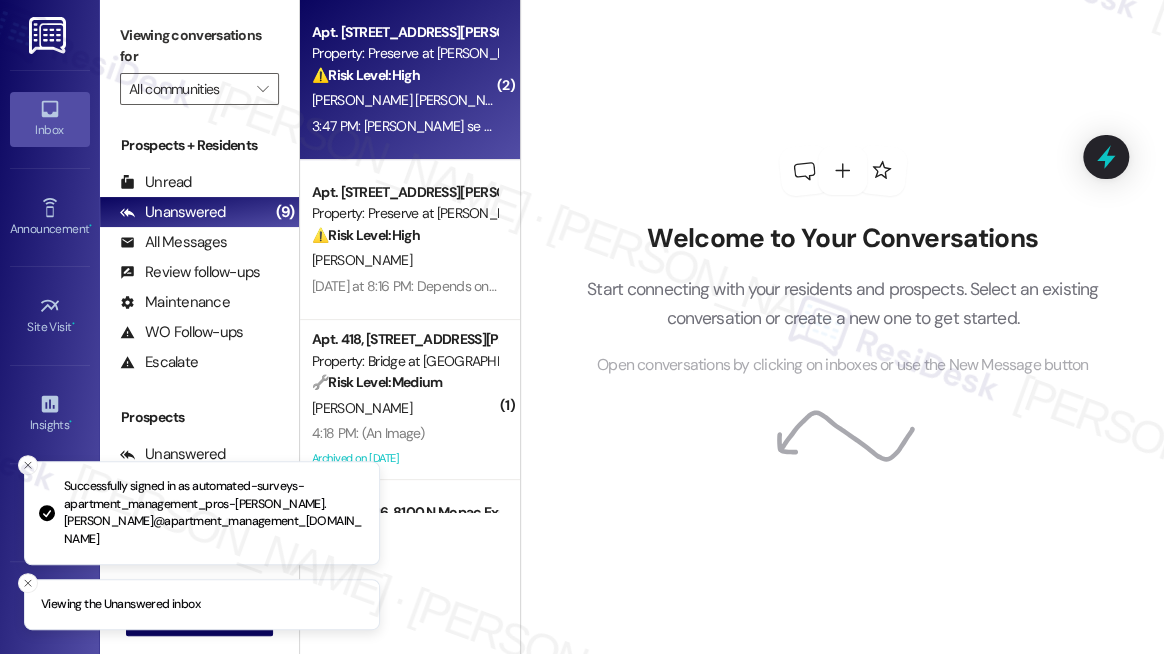 click on "3:47 PM: Hola se me venció el seguro de apartamento. Me podría ayudar para hacerlo de nuevo por favor 3:47 PM: Hola se me venció el seguro de apartamento. Me podría ayudar para hacerlo de nuevo por favor" at bounding box center [655, 126] 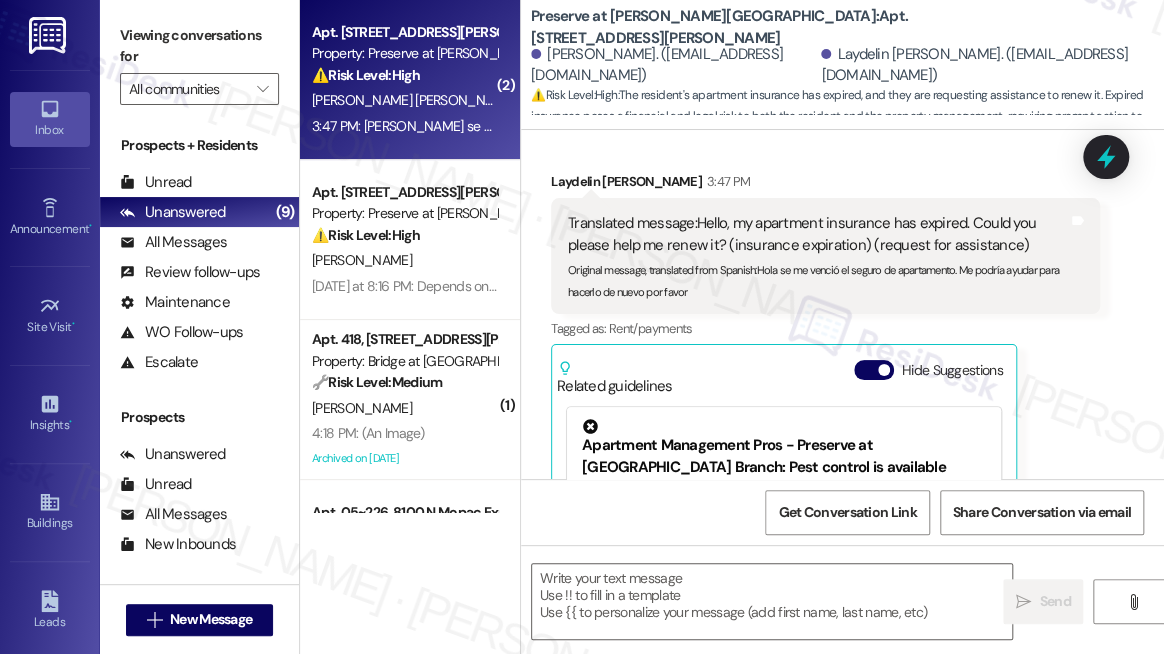type on "Fetching suggested responses. Please feel free to read through the conversation in the meantime." 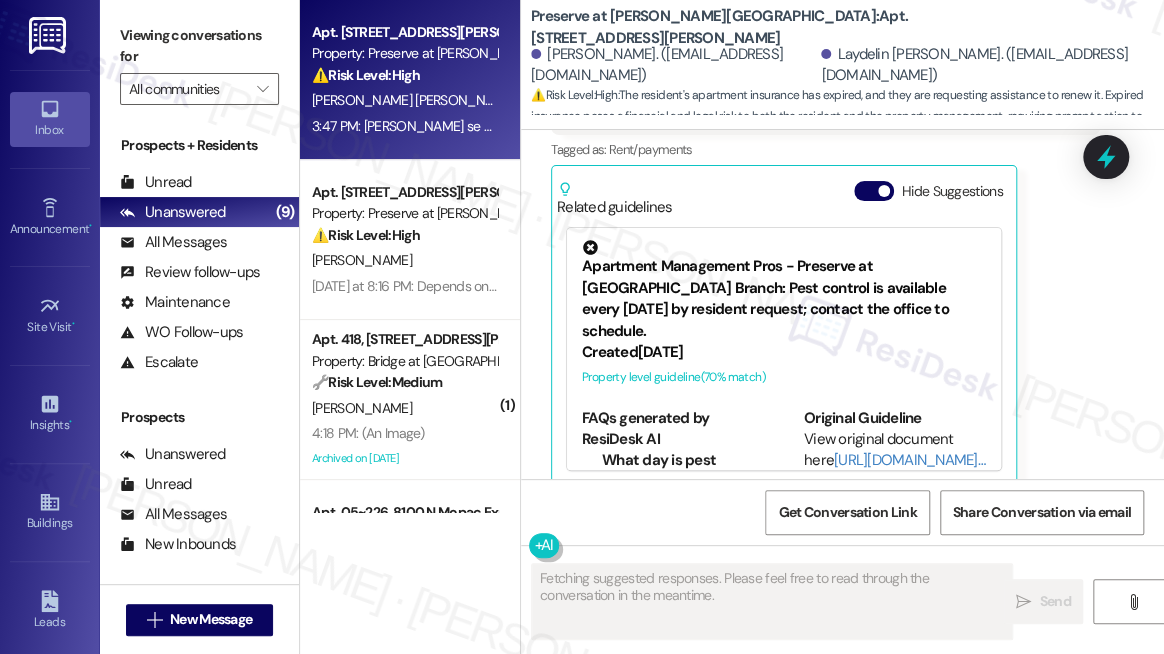 scroll, scrollTop: 6542, scrollLeft: 0, axis: vertical 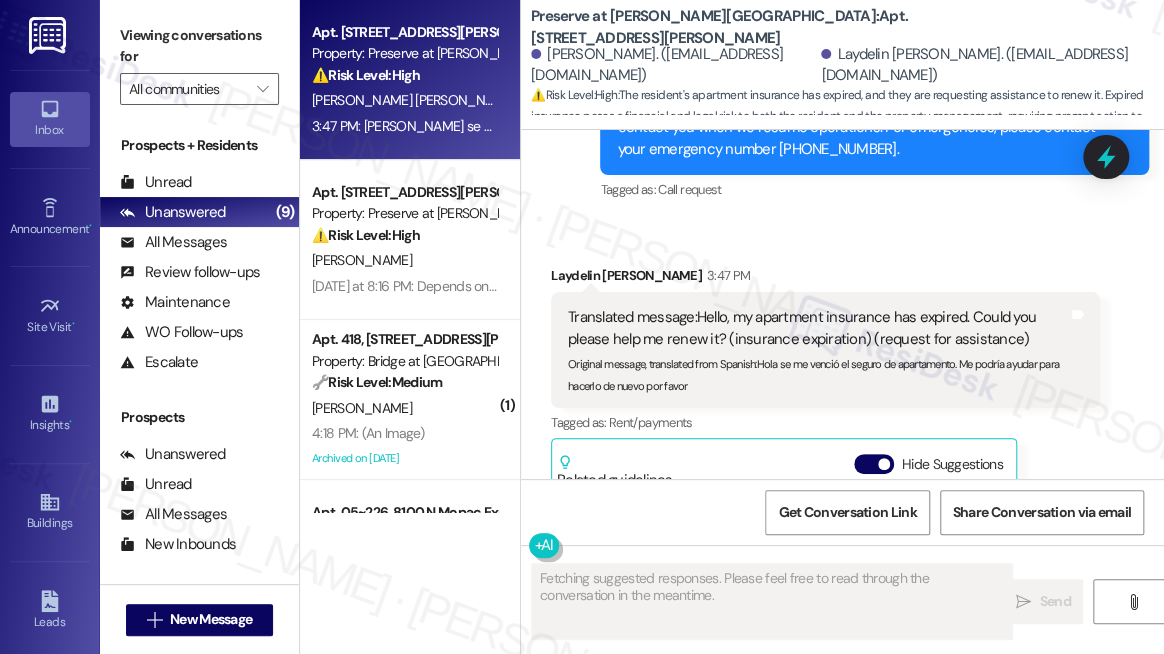 click on "Hide Suggestions" at bounding box center (932, 464) 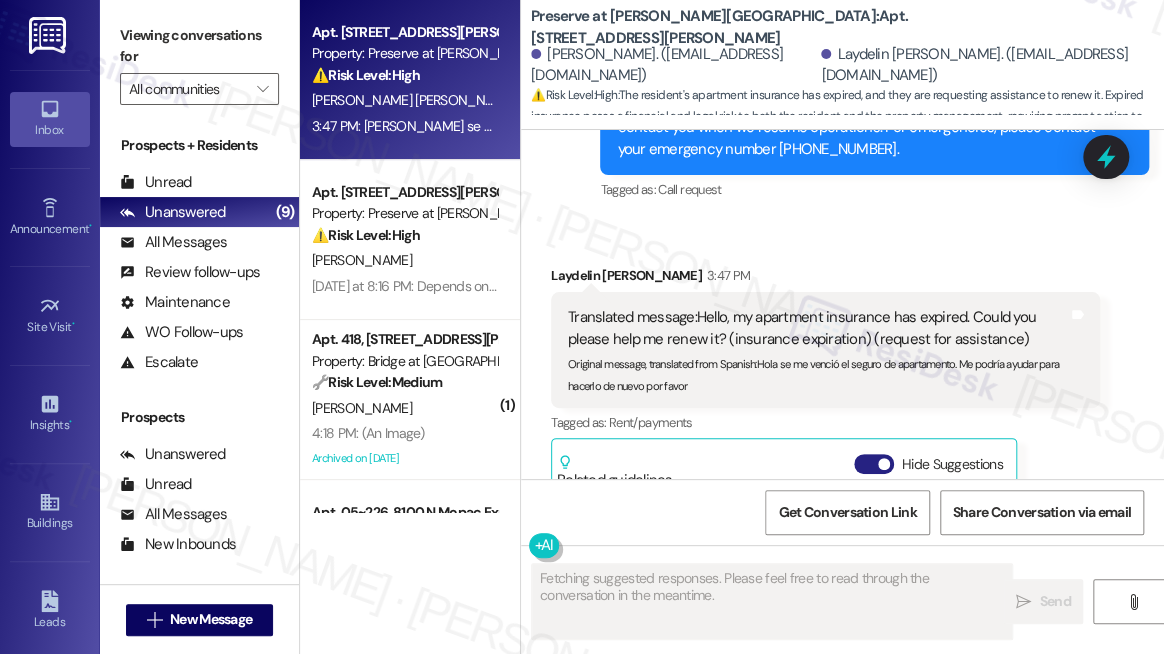 click on "Hide Suggestions" at bounding box center [874, 464] 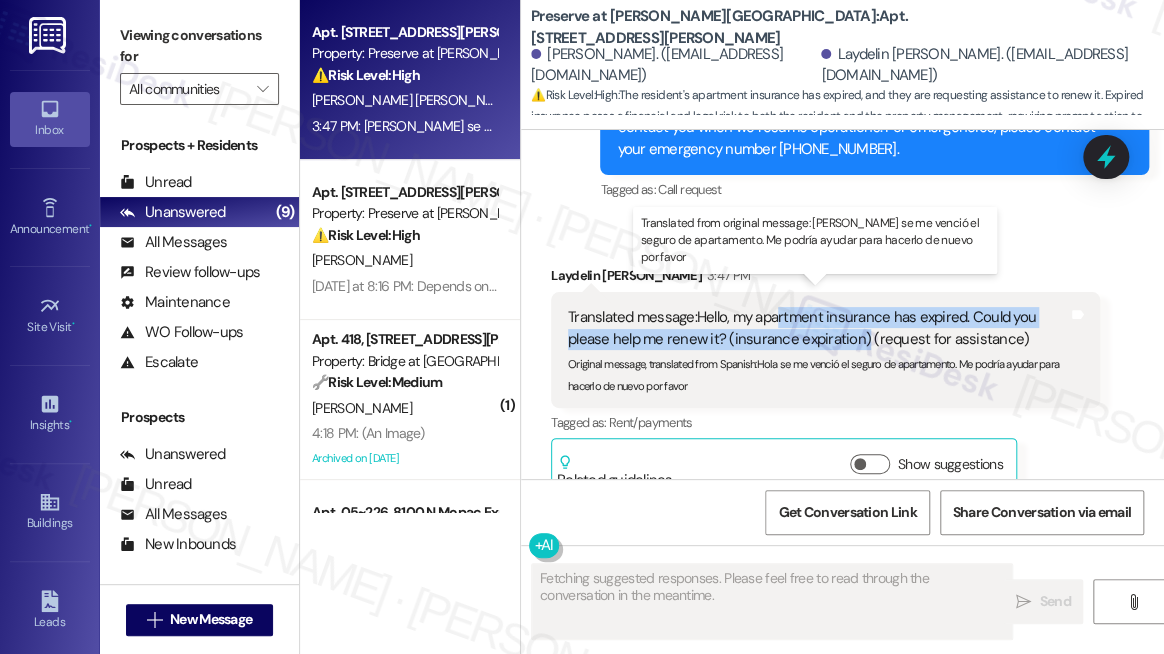 drag, startPoint x: 781, startPoint y: 300, endPoint x: 861, endPoint y: 316, distance: 81.58431 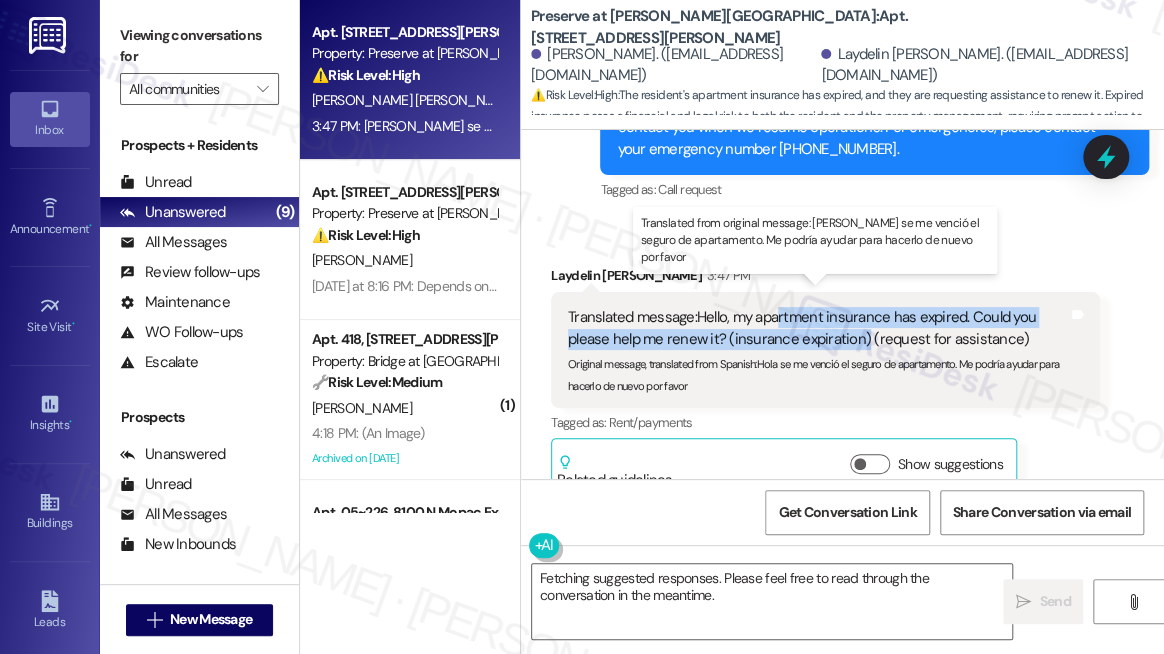 scroll, scrollTop: 6360, scrollLeft: 0, axis: vertical 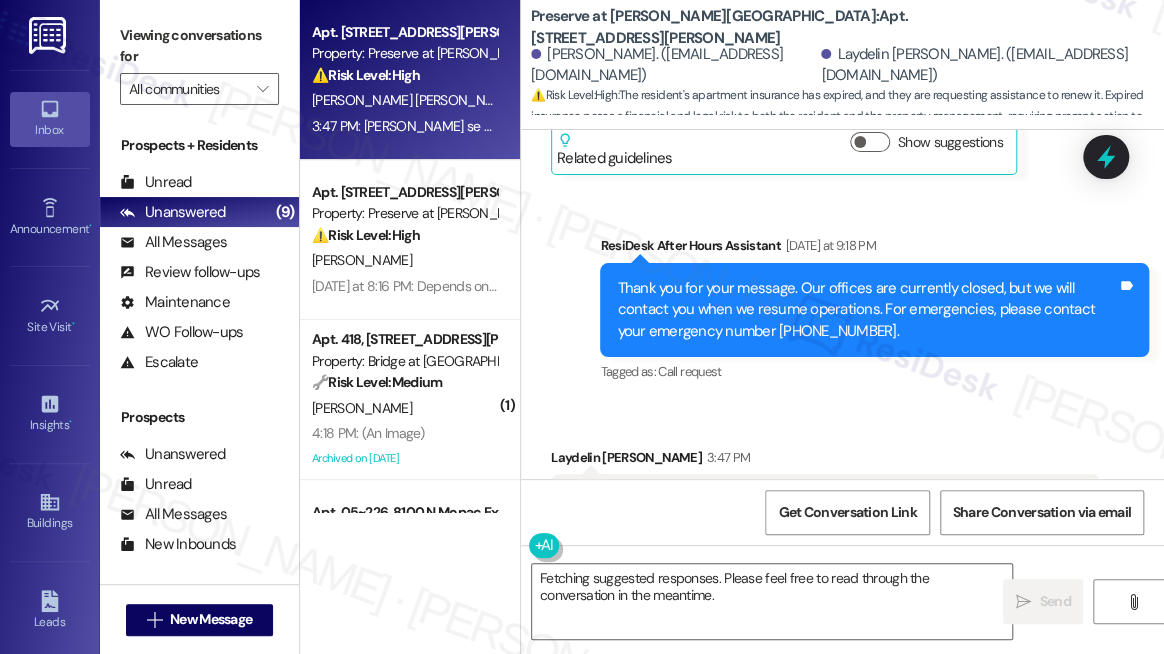 click on "Thank you for your message. Our offices are currently closed, but we will contact you when we resume operations. For emergencies, please contact your emergency number [PHONE_NUMBER]." at bounding box center [867, 310] 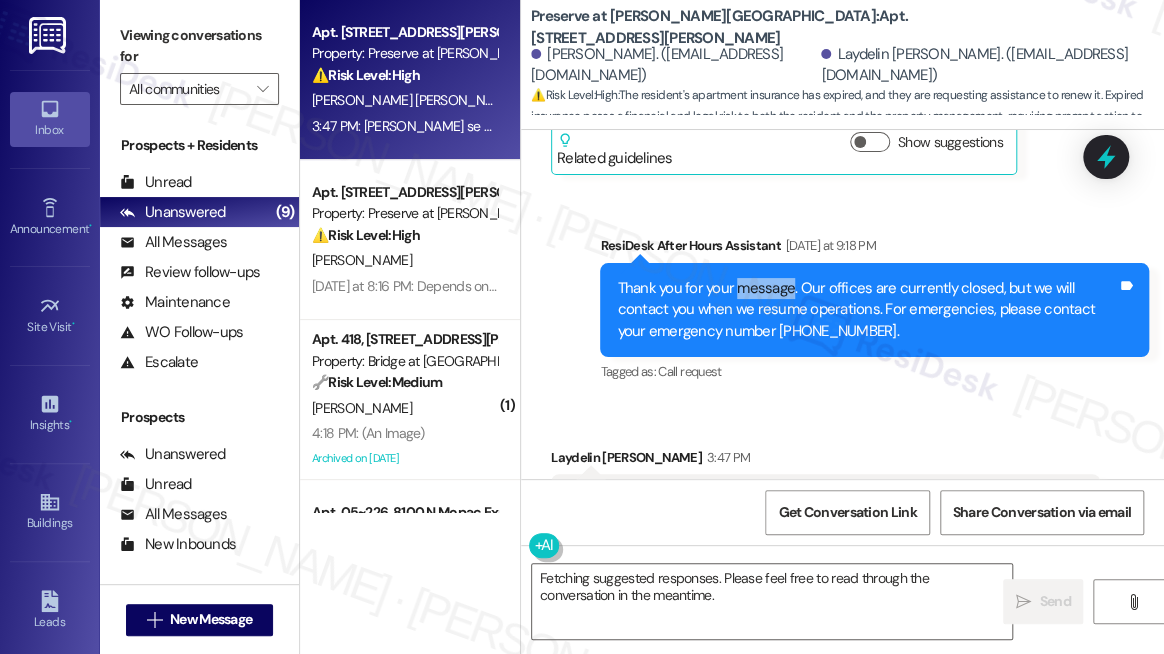 click on "Thank you for your message. Our offices are currently closed, but we will contact you when we resume operations. For emergencies, please contact your emergency number [PHONE_NUMBER]." at bounding box center (867, 310) 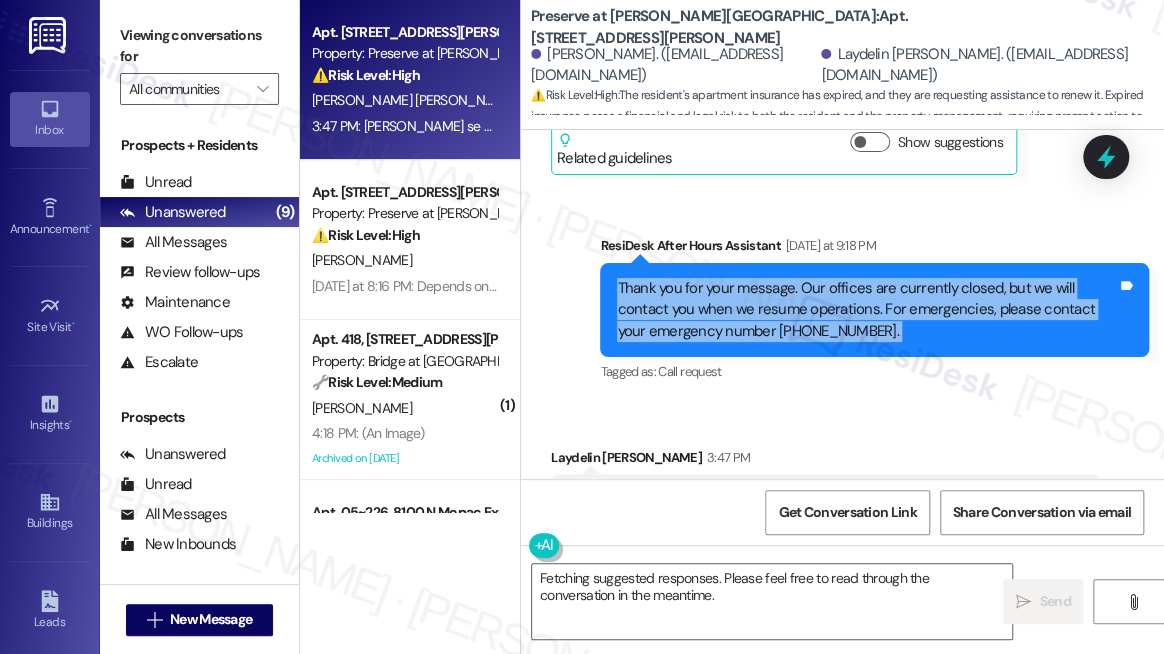 click on "Thank you for your message. Our offices are currently closed, but we will contact you when we resume operations. For emergencies, please contact your emergency number [PHONE_NUMBER]." at bounding box center (867, 310) 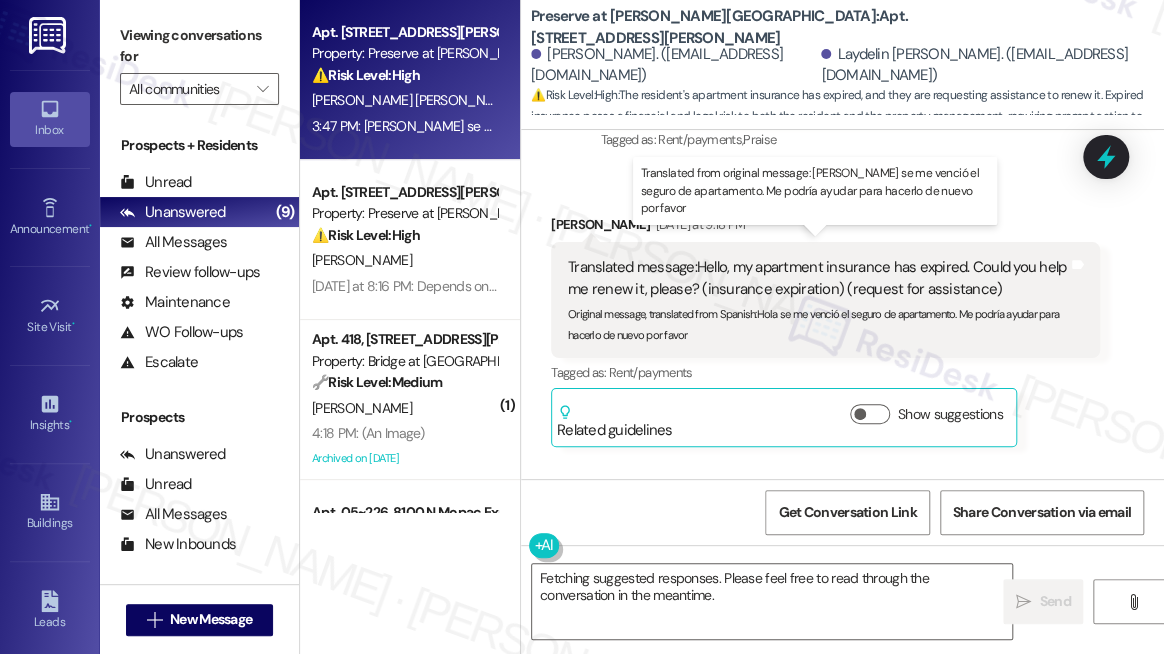 click on "Translated message:  Hello, my apartment insurance has expired. Could you help me renew it, please? (insurance expiration) (request for assistance)" at bounding box center (818, 278) 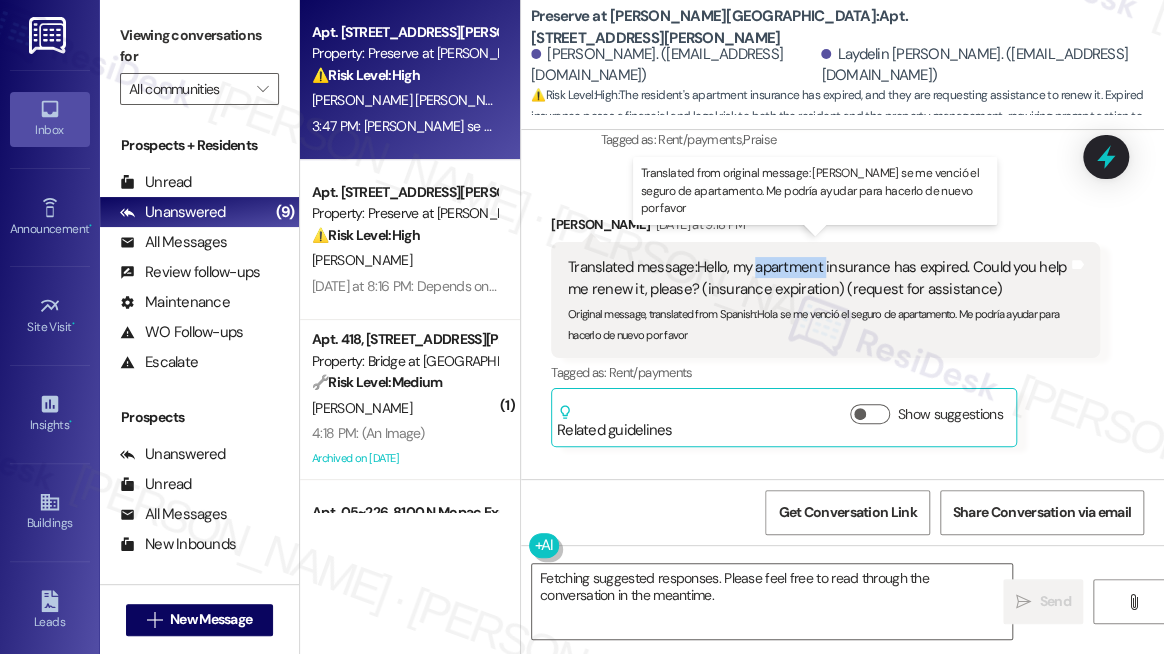 click on "Translated message:  Hello, my apartment insurance has expired. Could you help me renew it, please? (insurance expiration) (request for assistance)" at bounding box center (818, 278) 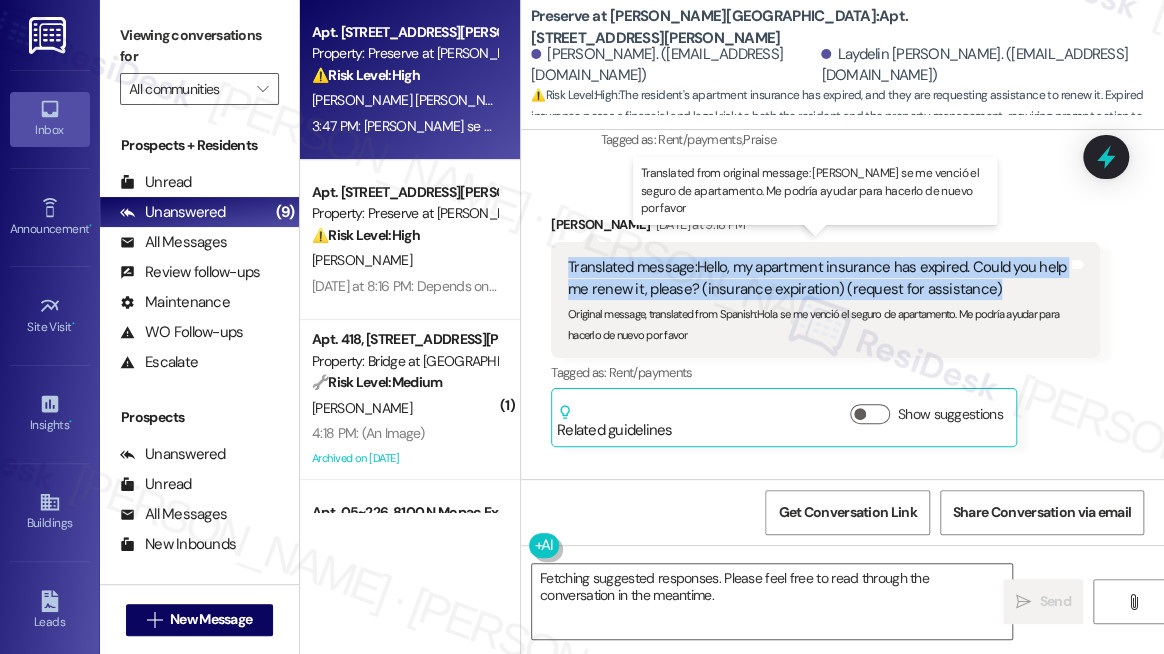 click on "Translated message:  Hello, my apartment insurance has expired. Could you help me renew it, please? (insurance expiration) (request for assistance)" at bounding box center [818, 278] 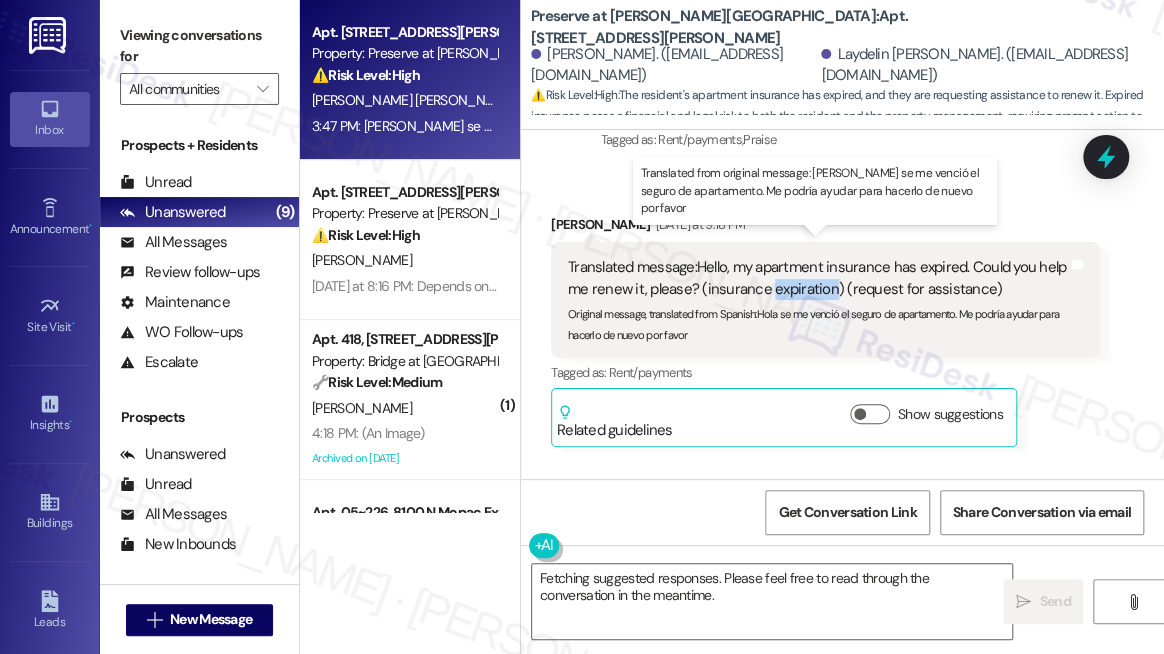 click on "Translated message:  Hello, my apartment insurance has expired. Could you help me renew it, please? (insurance expiration) (request for assistance)" at bounding box center (818, 278) 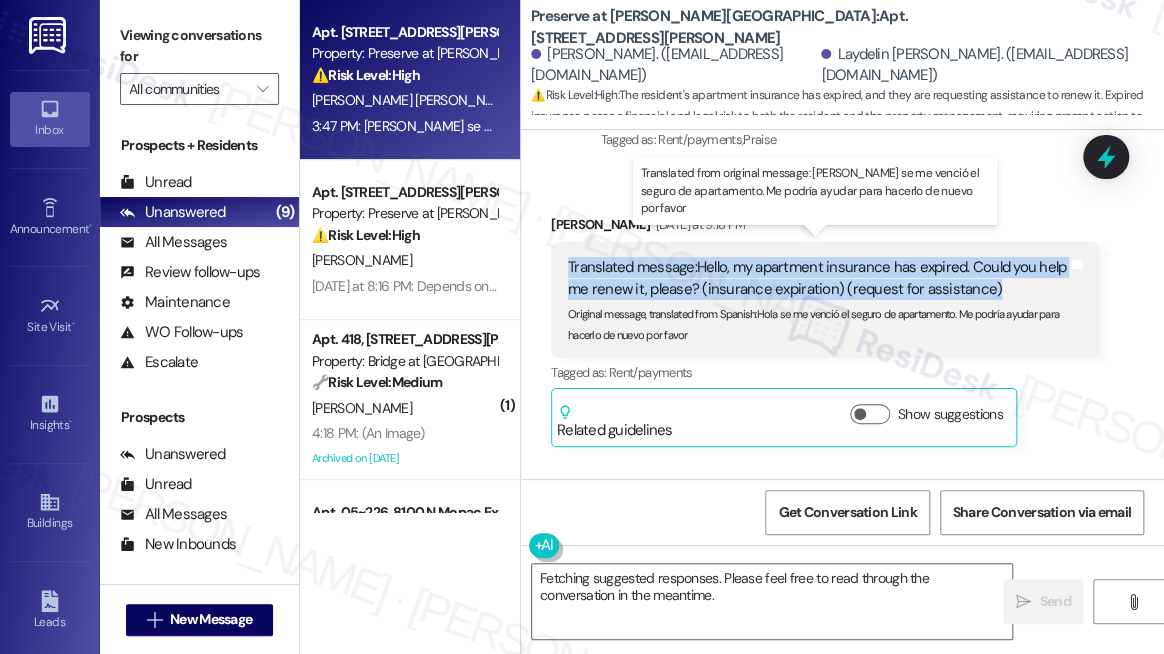click on "Translated message:  Hello, my apartment insurance has expired. Could you help me renew it, please? (insurance expiration) (request for assistance)" at bounding box center [818, 278] 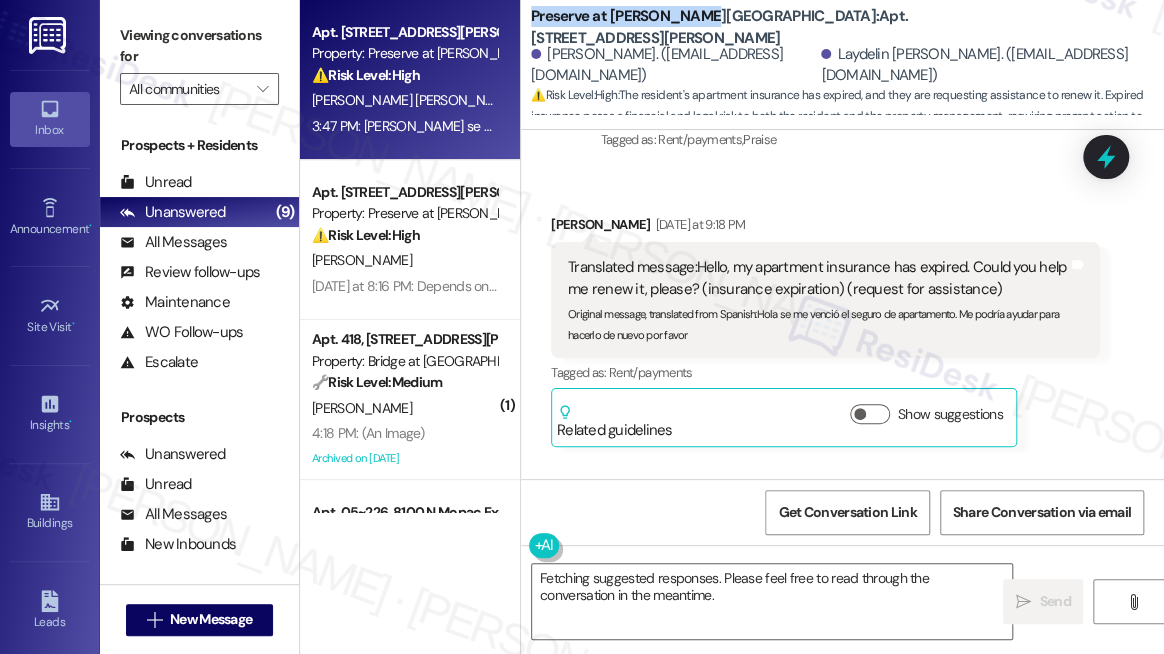 drag, startPoint x: 533, startPoint y: 27, endPoint x: 690, endPoint y: 29, distance: 157.01274 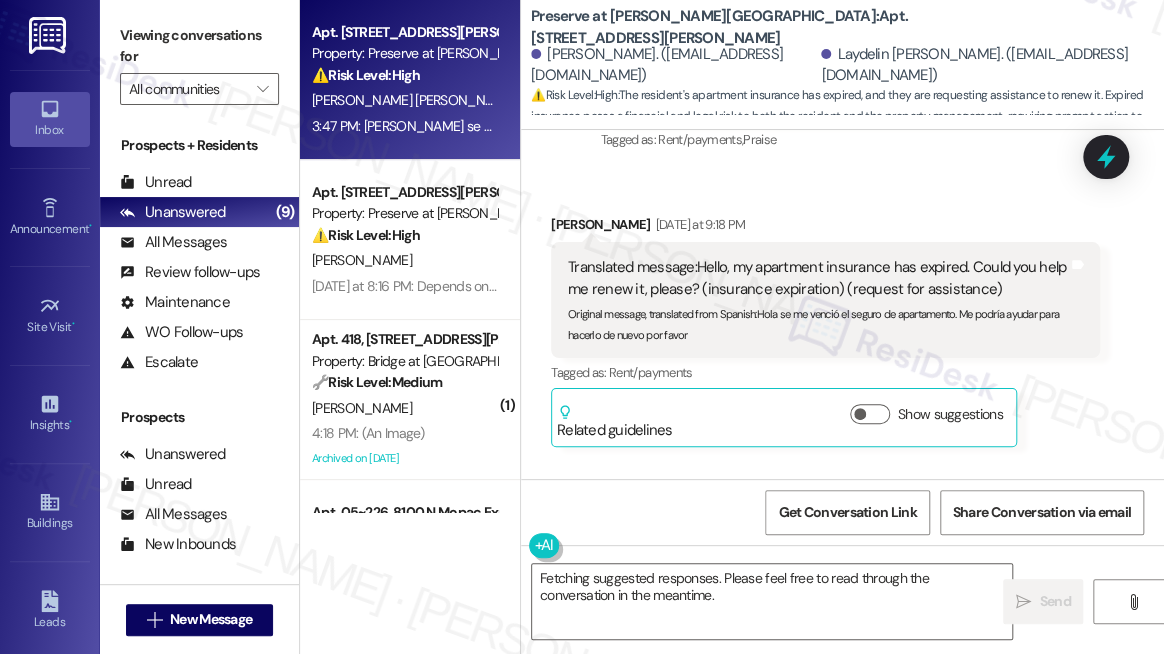 drag, startPoint x: 1155, startPoint y: 67, endPoint x: 1134, endPoint y: 68, distance: 21.023796 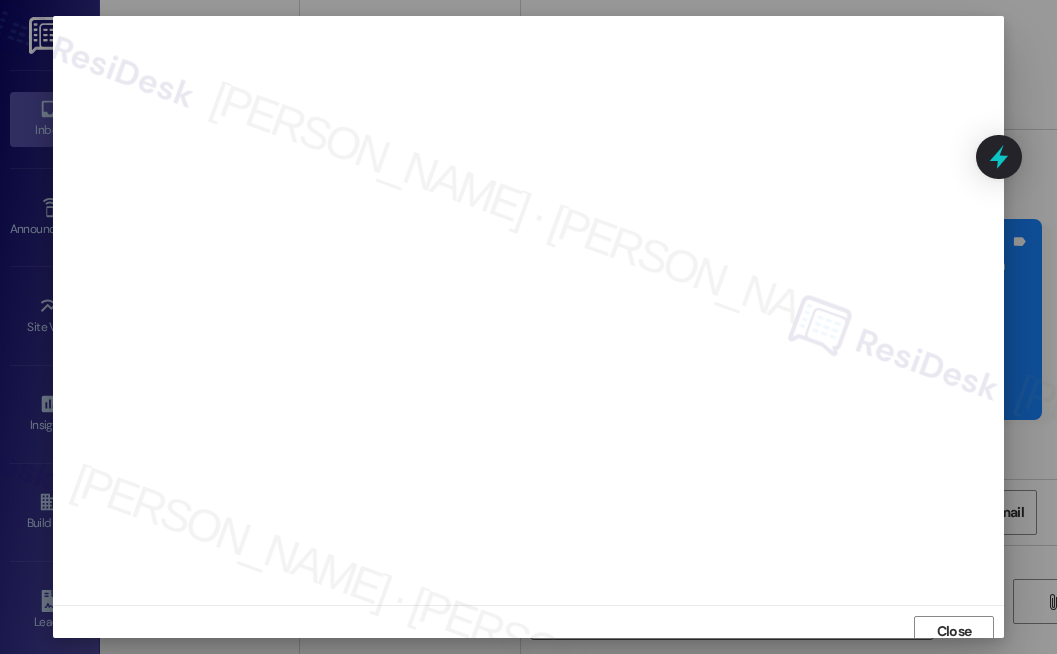 scroll, scrollTop: 0, scrollLeft: 0, axis: both 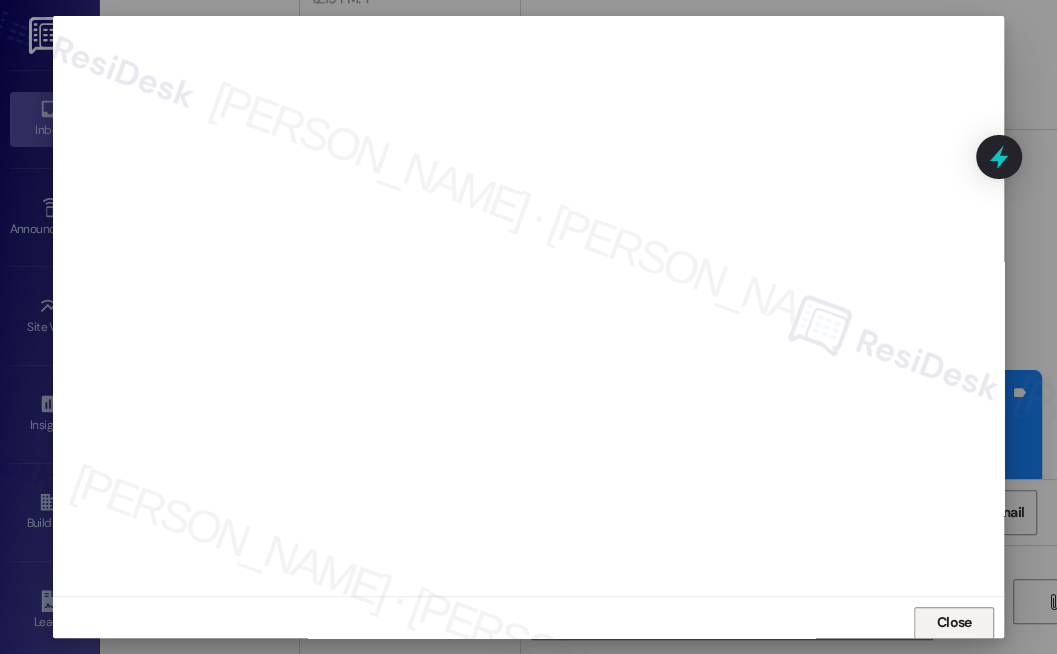 click on "Close" at bounding box center [954, 623] 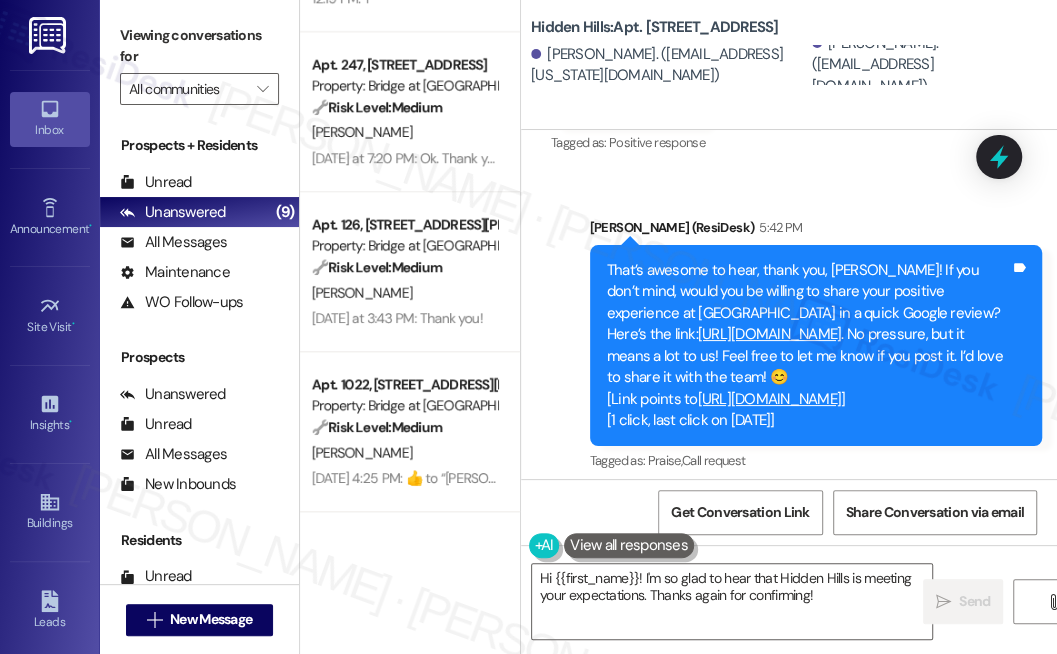 scroll, scrollTop: 38356, scrollLeft: 0, axis: vertical 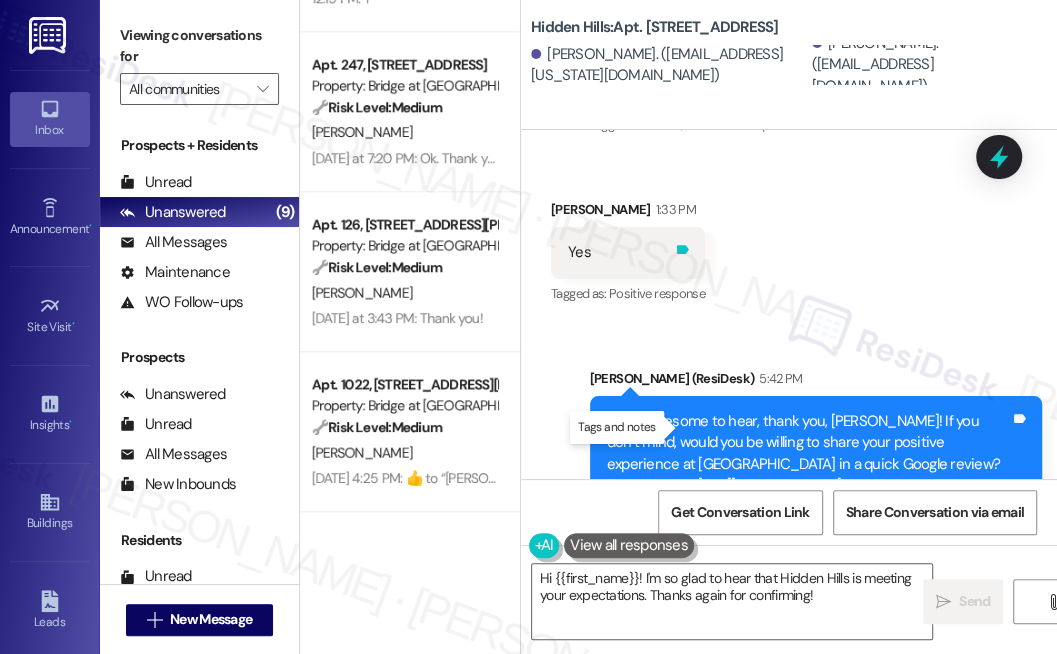 click 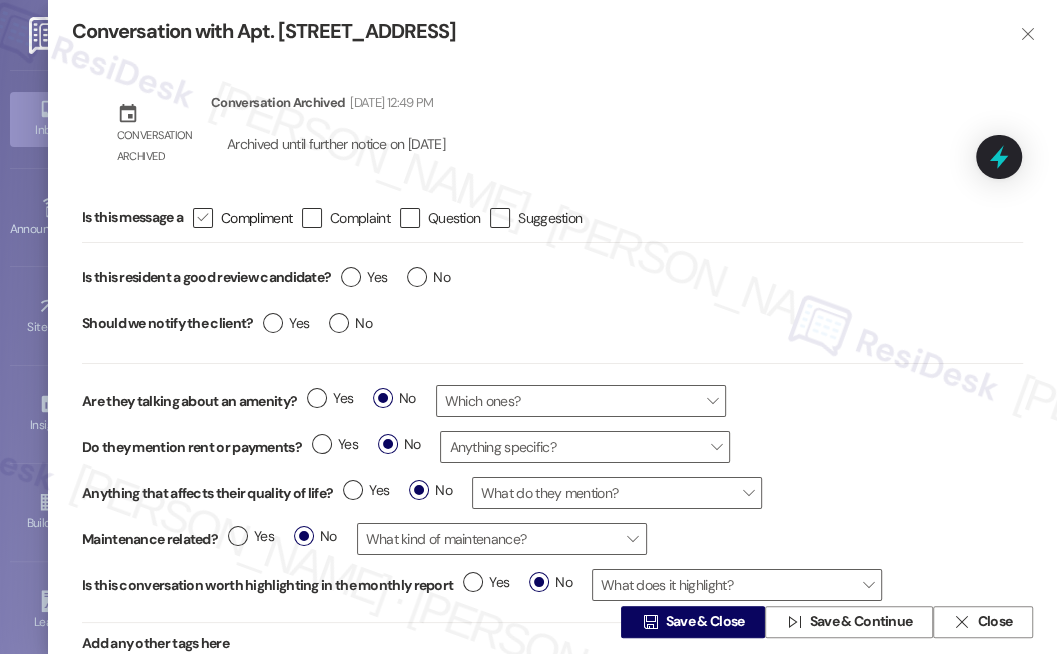 click on "" at bounding box center (202, 217) 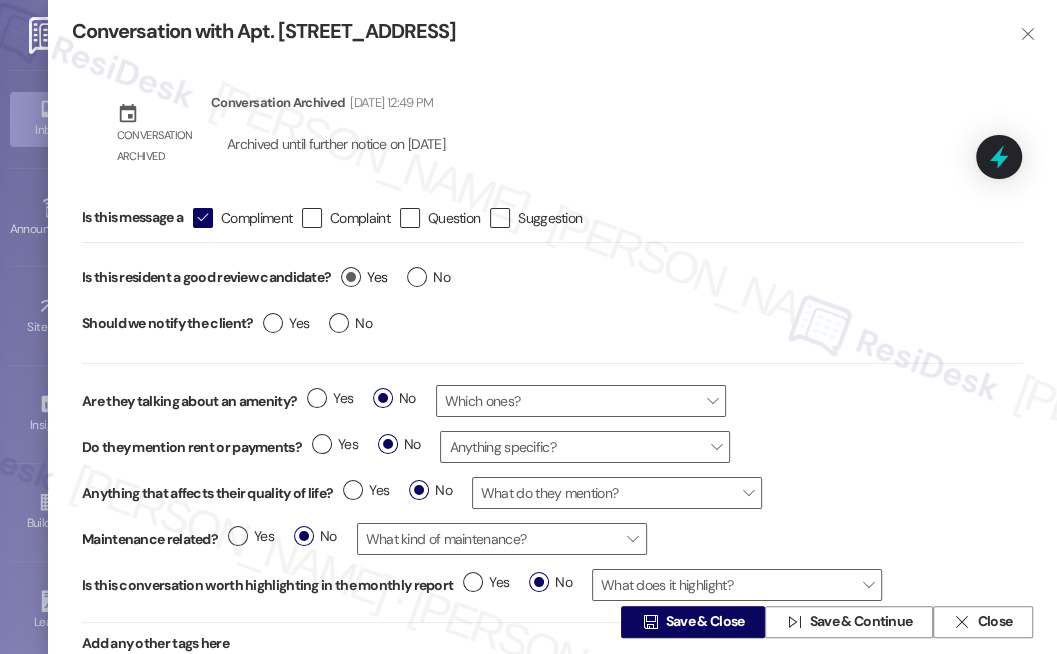 click on "Yes" at bounding box center (364, 277) 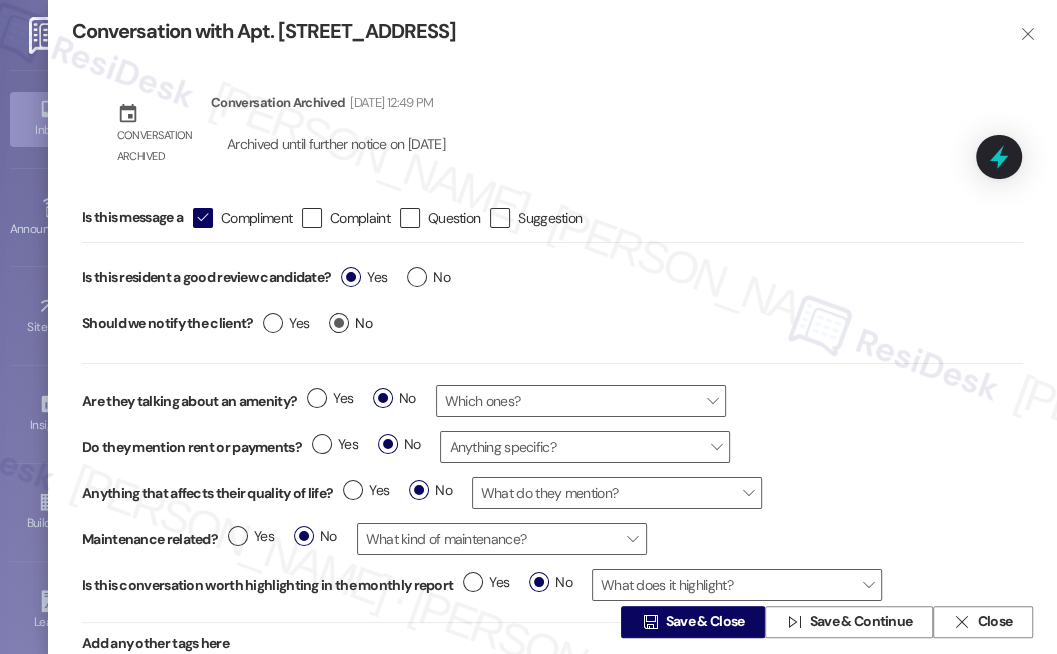 click on "No" at bounding box center [350, 323] 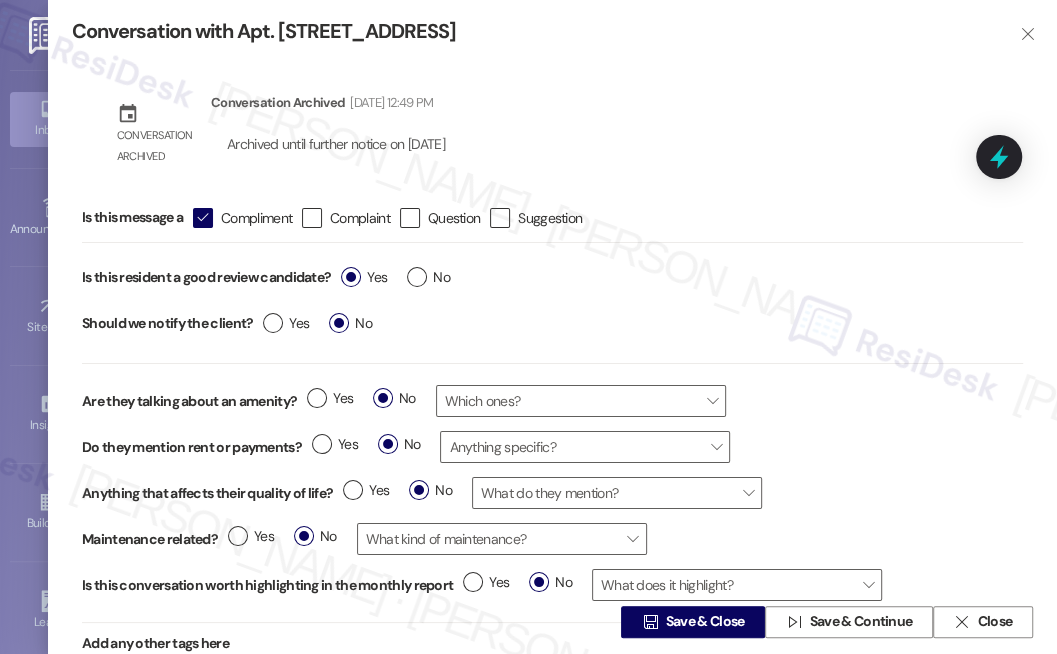 scroll, scrollTop: 58, scrollLeft: 0, axis: vertical 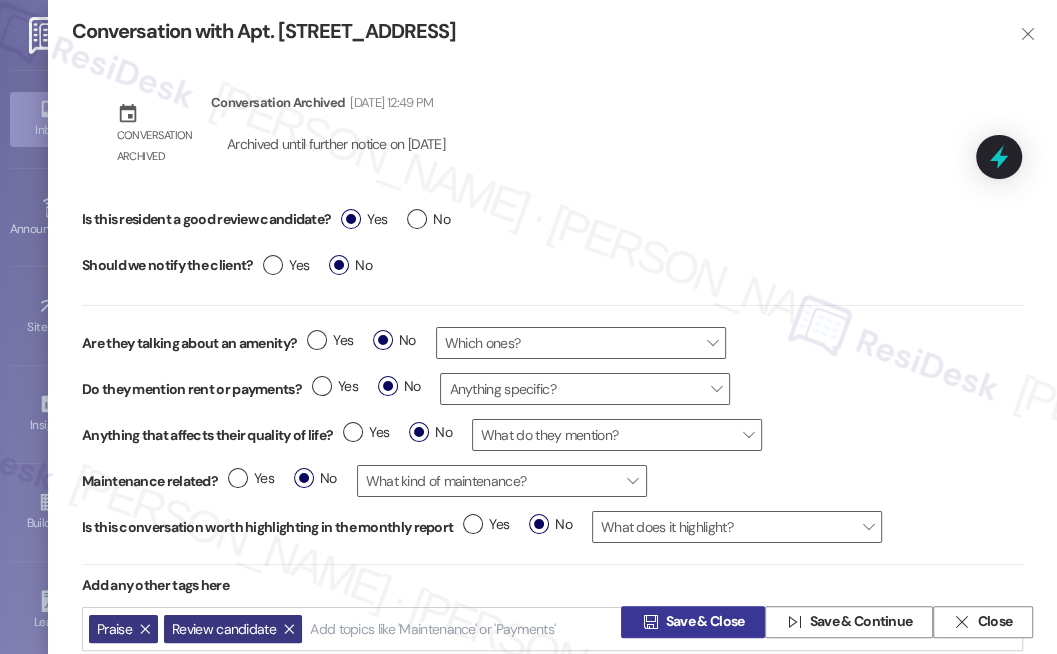 click on "Save & Close" at bounding box center (705, 622) 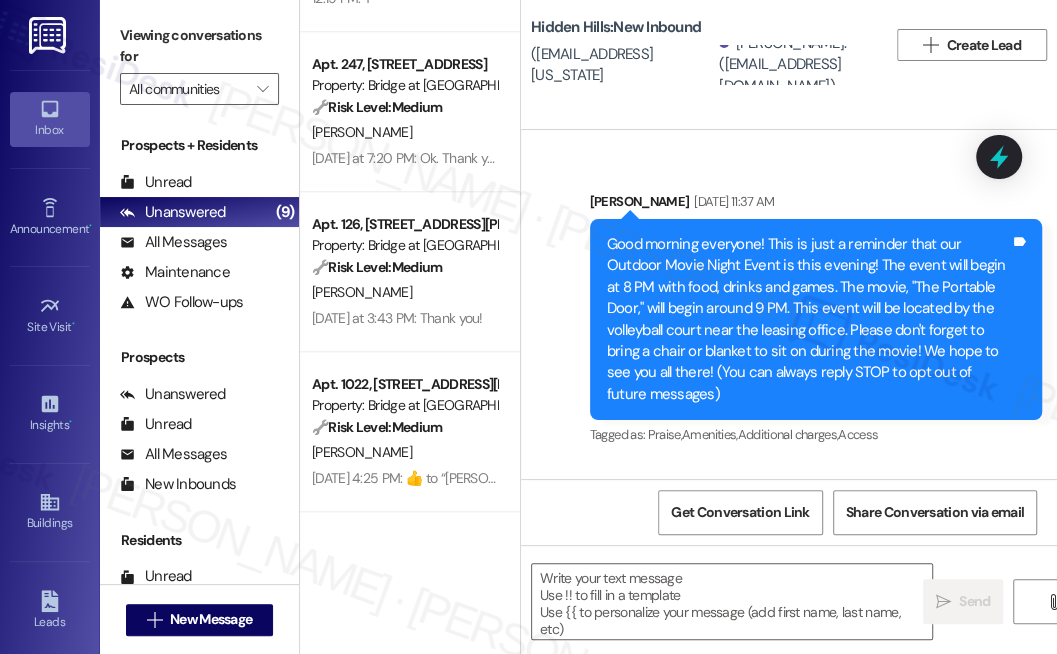 scroll, scrollTop: 37986, scrollLeft: 0, axis: vertical 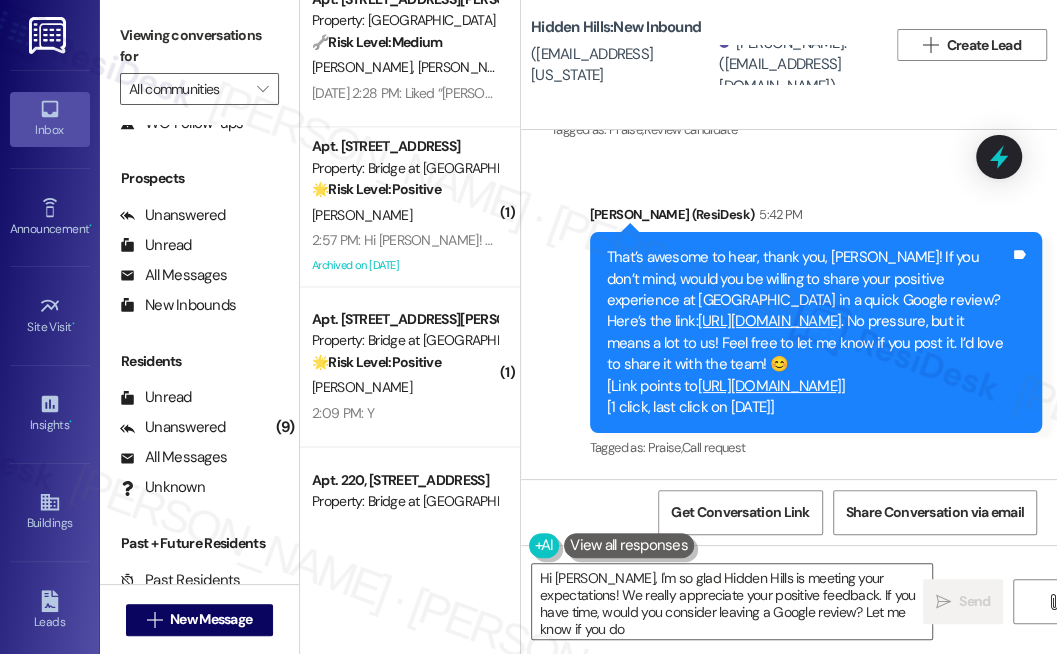 type on "Hi Stacy, I'm so glad Hidden Hills is meeting your expectations! We really appreciate your positive feedback. If you have time, would you consider leaving a Google review? Let me know if you do!" 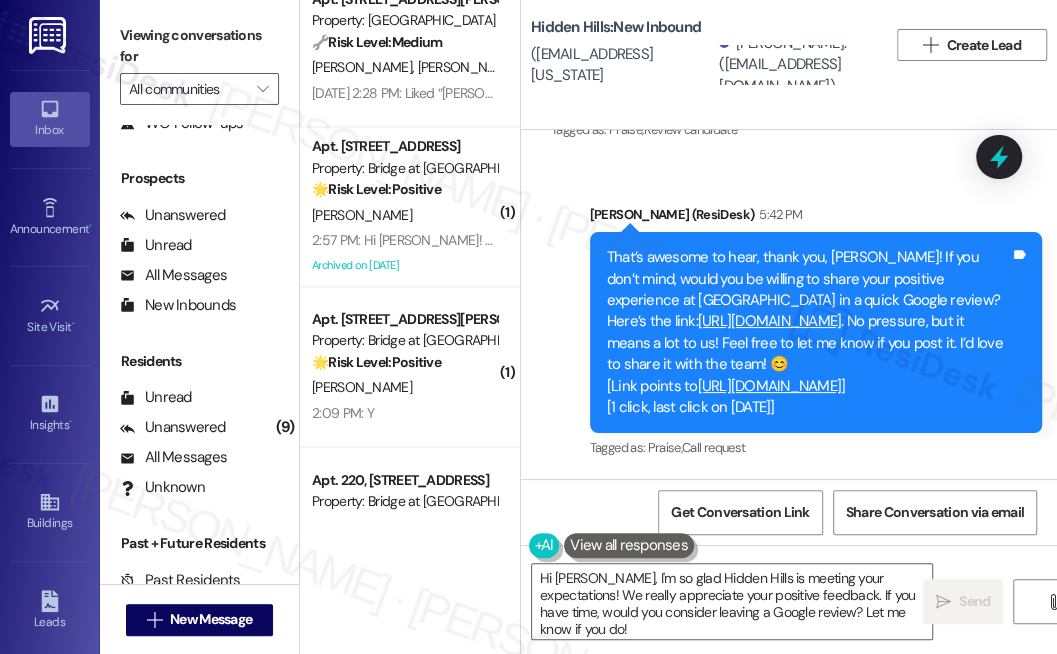 scroll, scrollTop: 186, scrollLeft: 0, axis: vertical 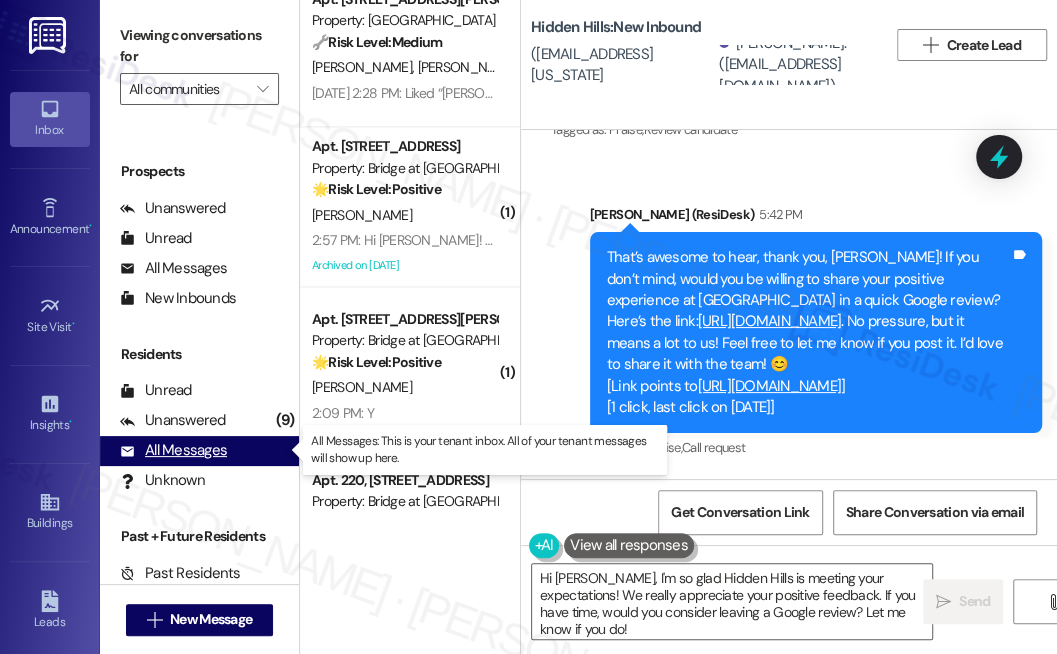 click on "All Messages" at bounding box center [173, 450] 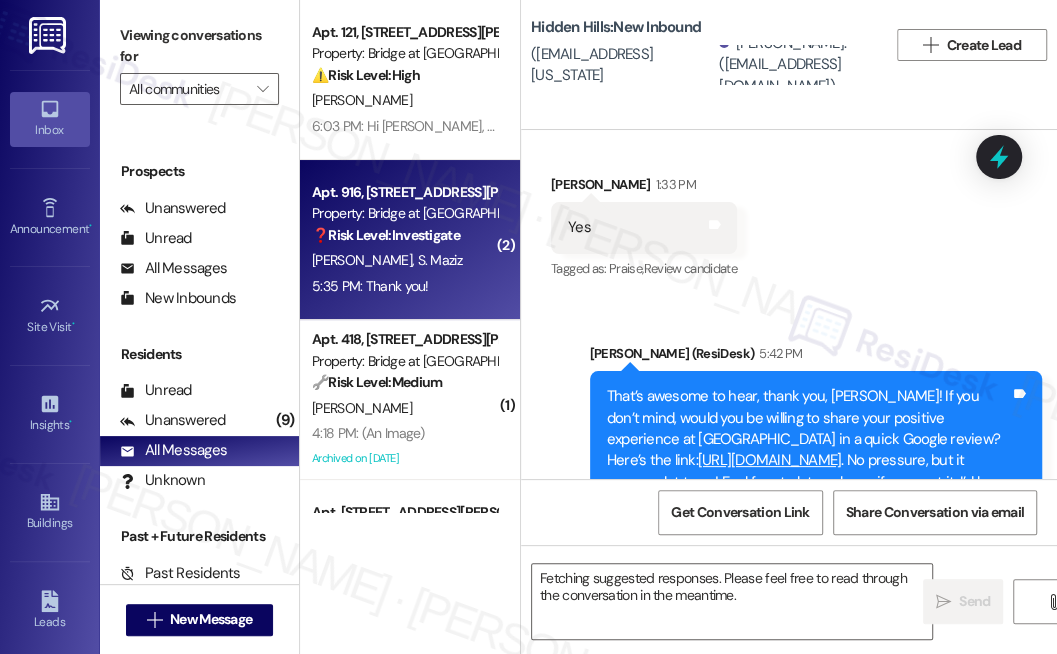 scroll, scrollTop: 37938, scrollLeft: 0, axis: vertical 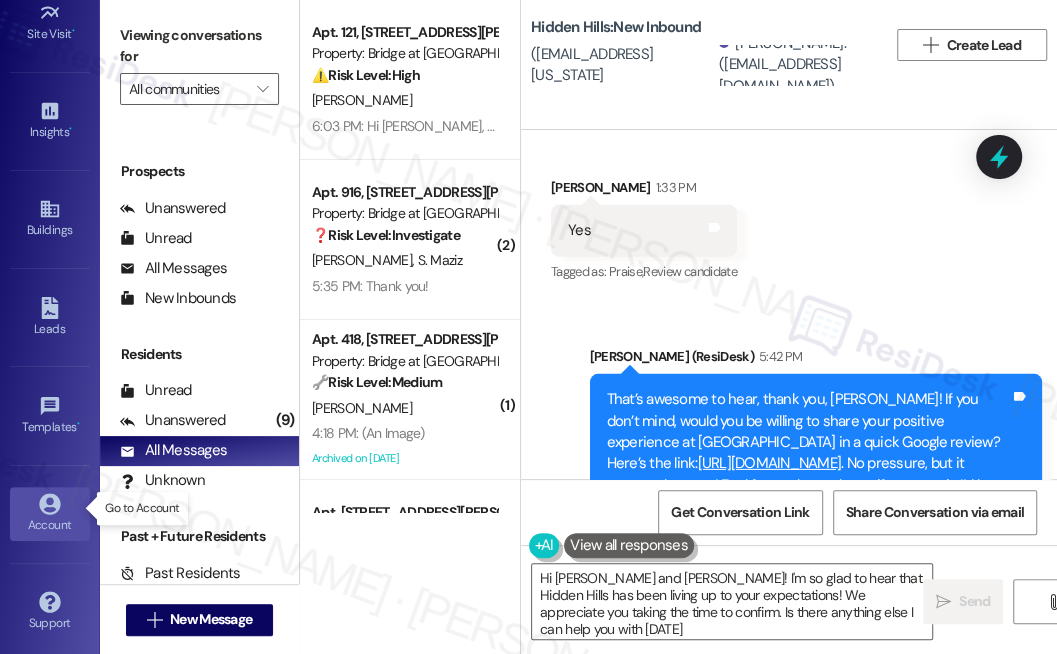 type on "Hi Stacy and Brandon! I'm so glad to hear that Hidden Hills has been living up to your expectations! We appreciate you taking the time to confirm. Is there anything else I can help you with today?" 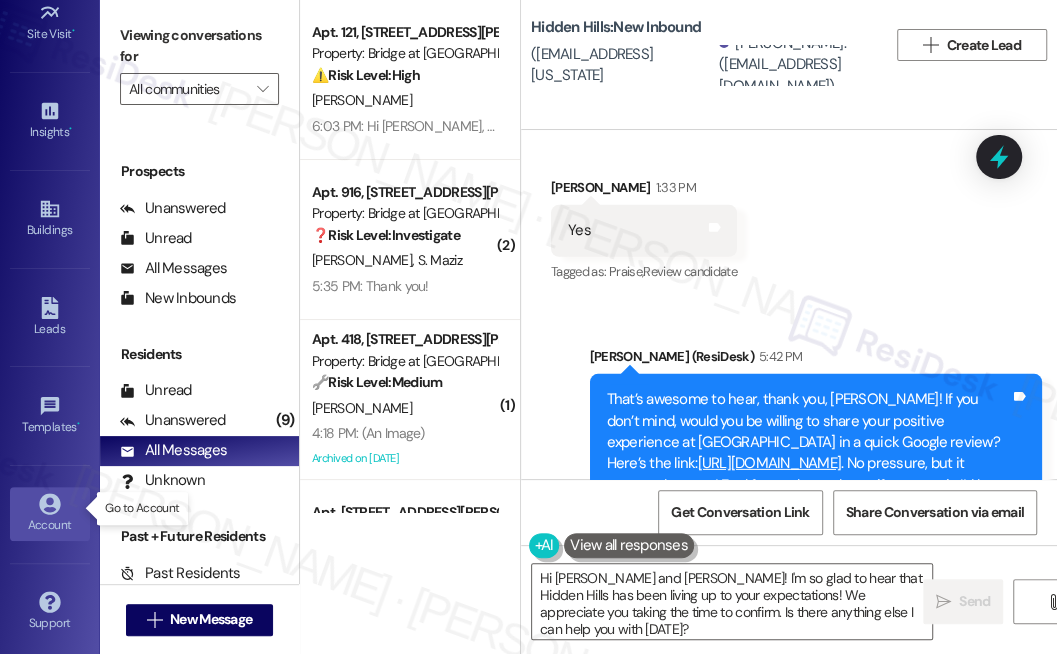 click 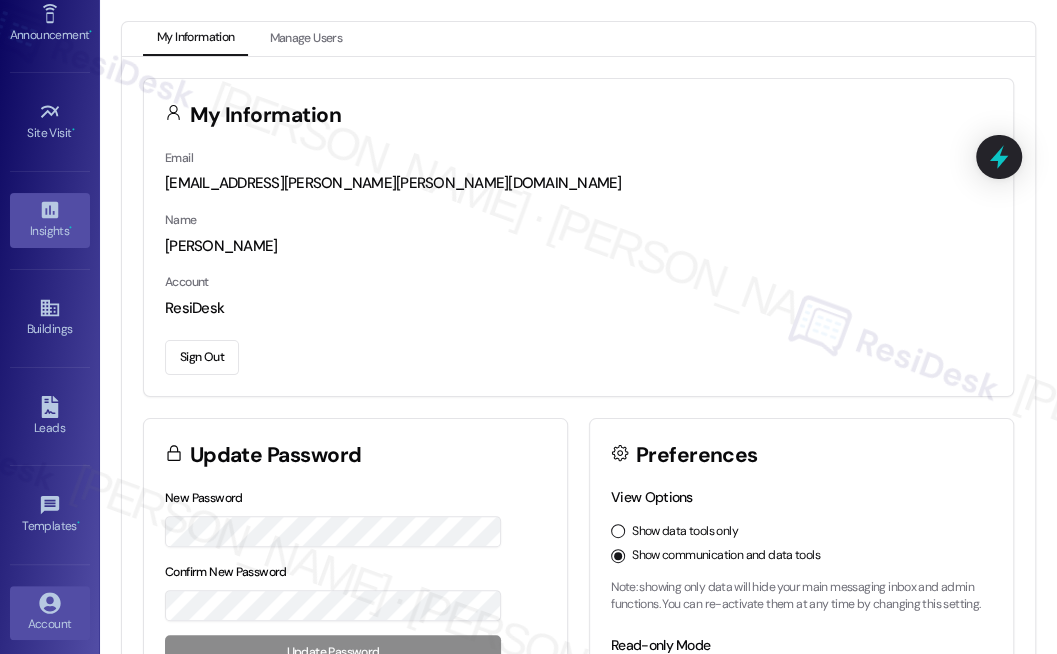 scroll, scrollTop: 0, scrollLeft: 0, axis: both 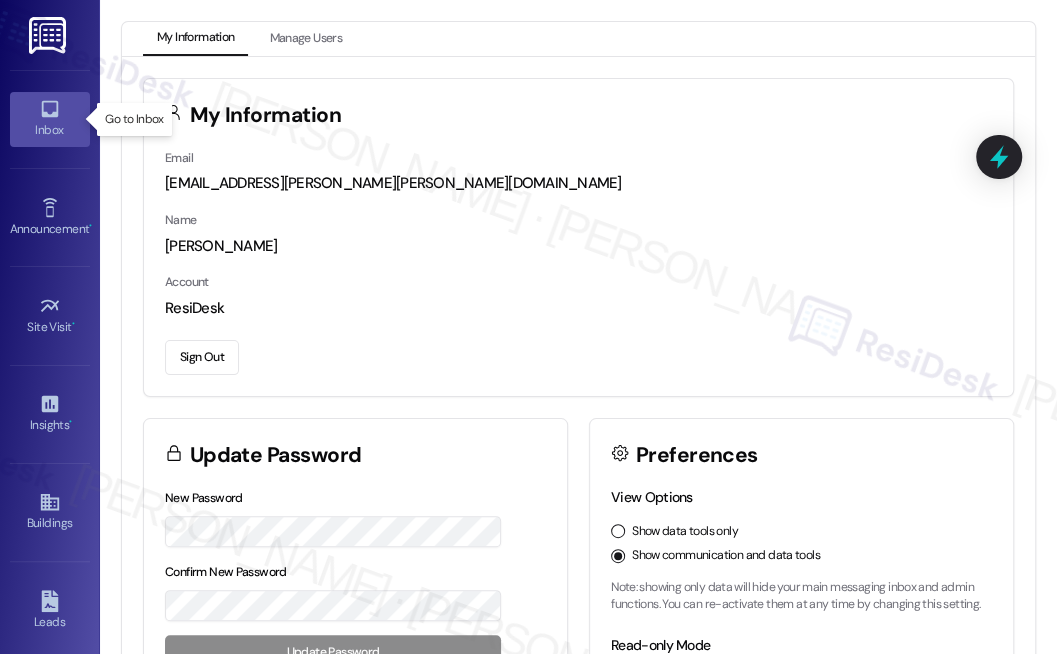 click on "Inbox" at bounding box center [50, 130] 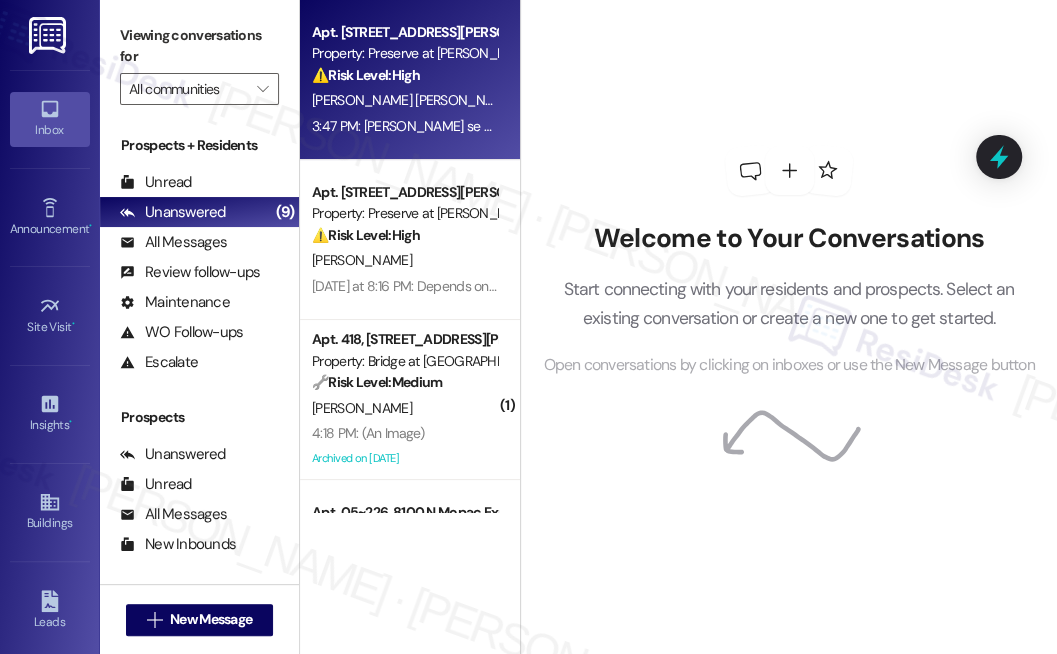 click on "3:47 PM: Hola se me venció el seguro de apartamento. Me podría ayudar para hacerlo de nuevo por favor 3:47 PM: Hola se me venció el seguro de apartamento. Me podría ayudar para hacerlo de nuevo por favor" at bounding box center (404, 126) 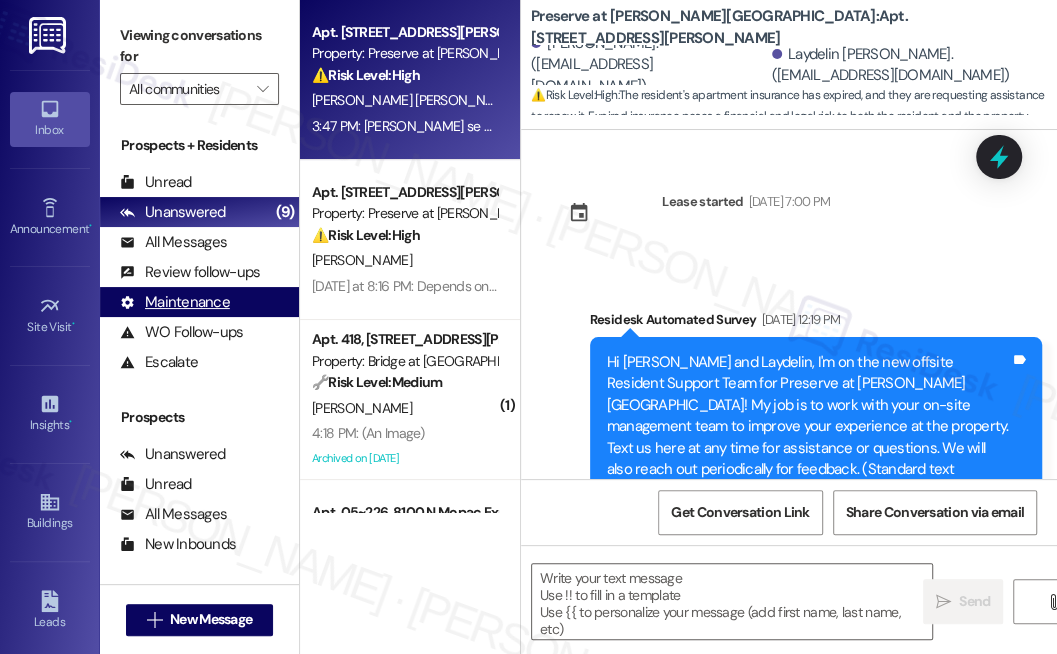 scroll, scrollTop: 7093, scrollLeft: 0, axis: vertical 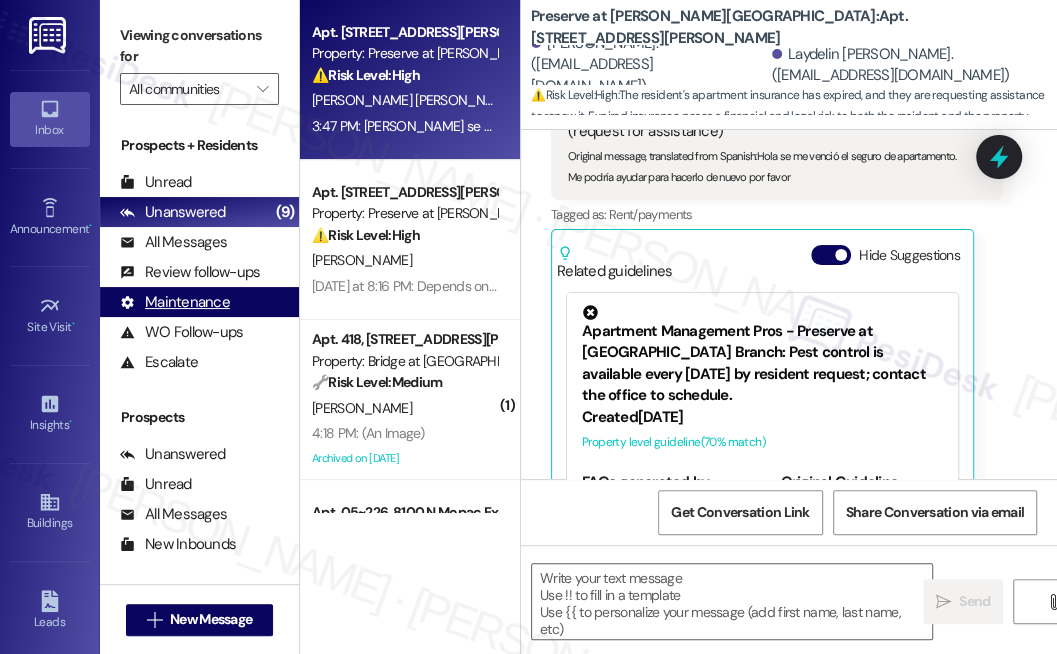type on "Fetching suggested responses. Please feel free to read through the conversation in the meantime." 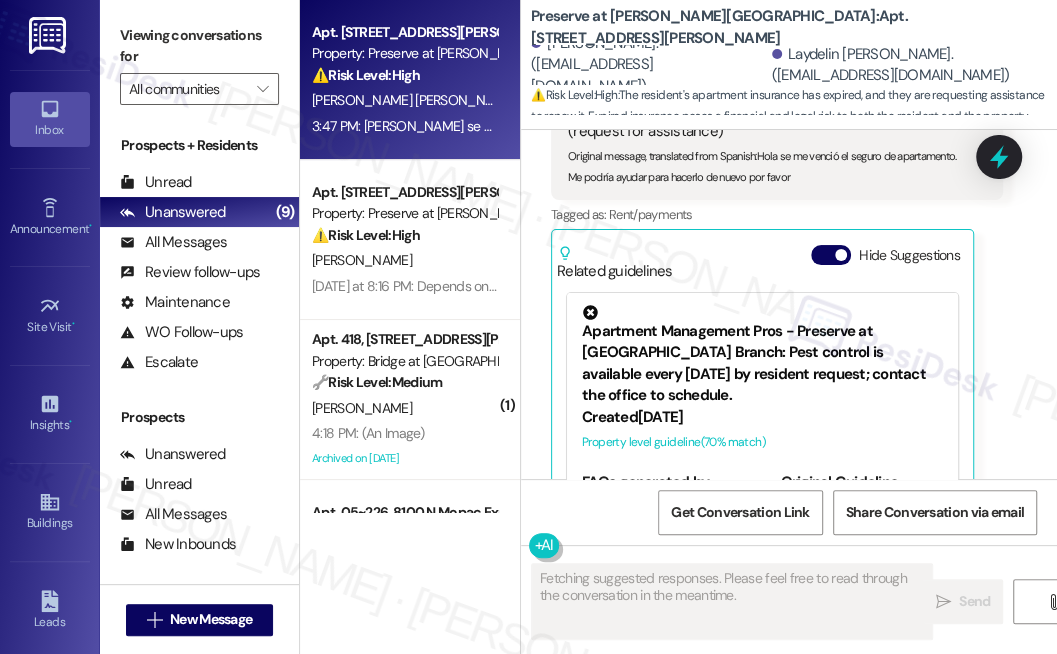 scroll, scrollTop: 293, scrollLeft: 0, axis: vertical 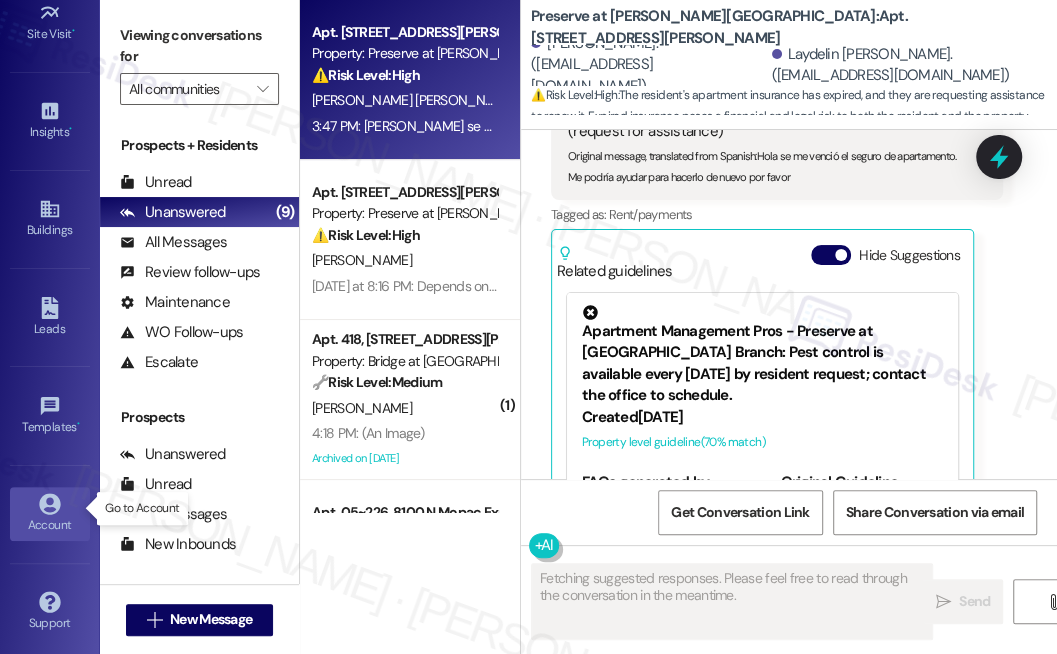 click 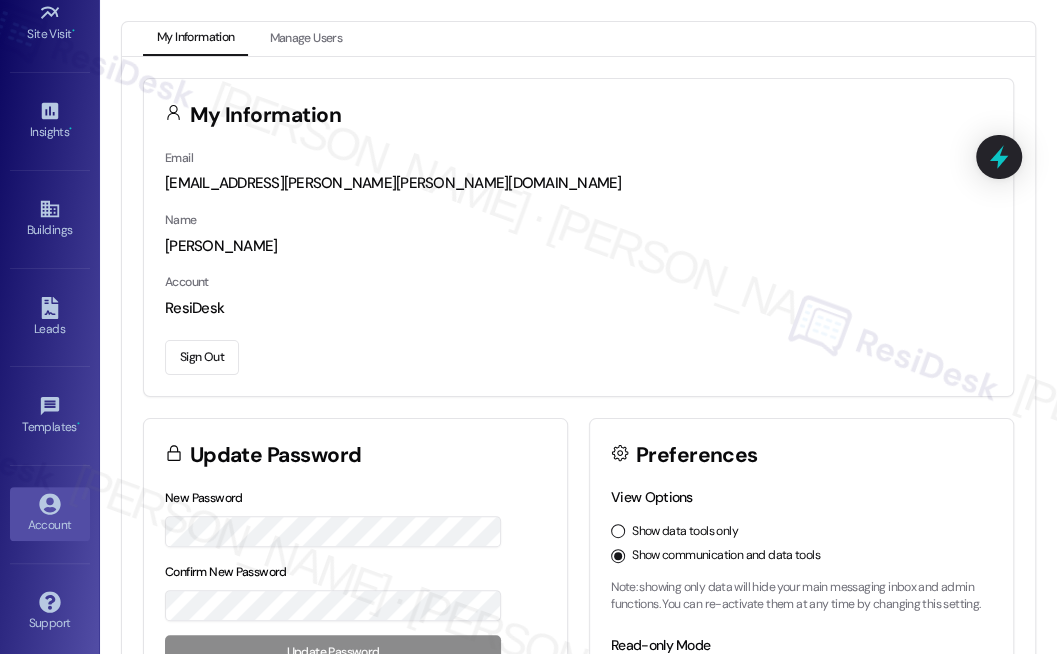 click on "Sign Out" at bounding box center [202, 357] 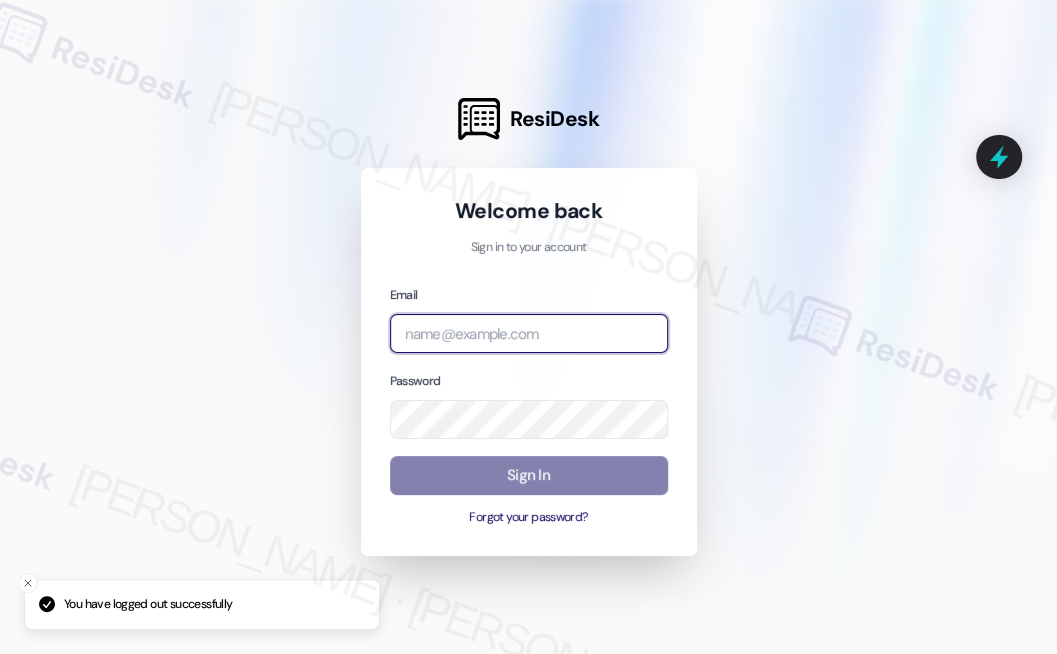 click at bounding box center [529, 333] 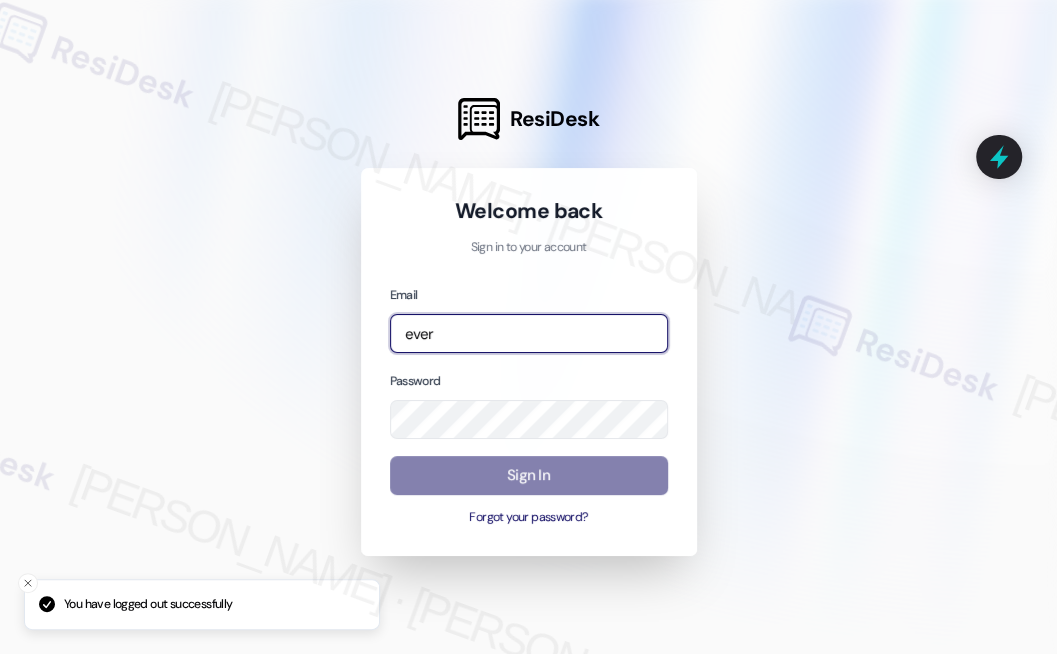 type on "automated-surveys-evergreen-katrina.lopez@evergreen.com" 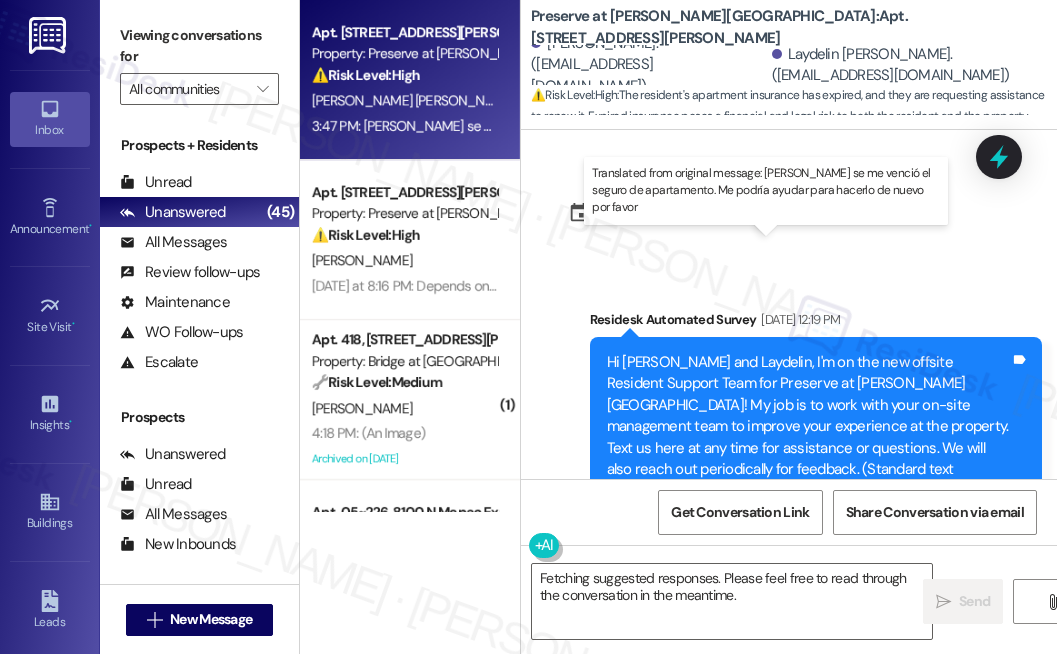 scroll, scrollTop: 0, scrollLeft: 0, axis: both 